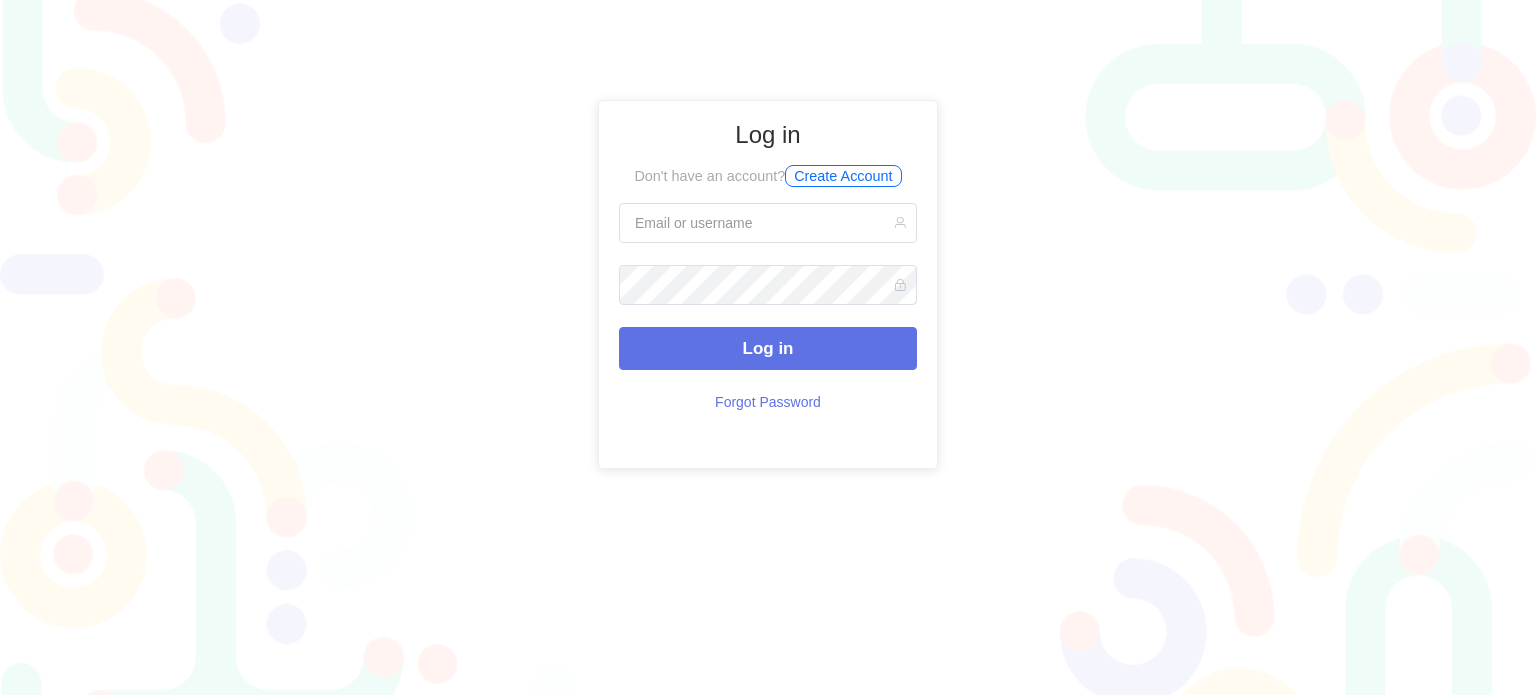 scroll, scrollTop: 0, scrollLeft: 0, axis: both 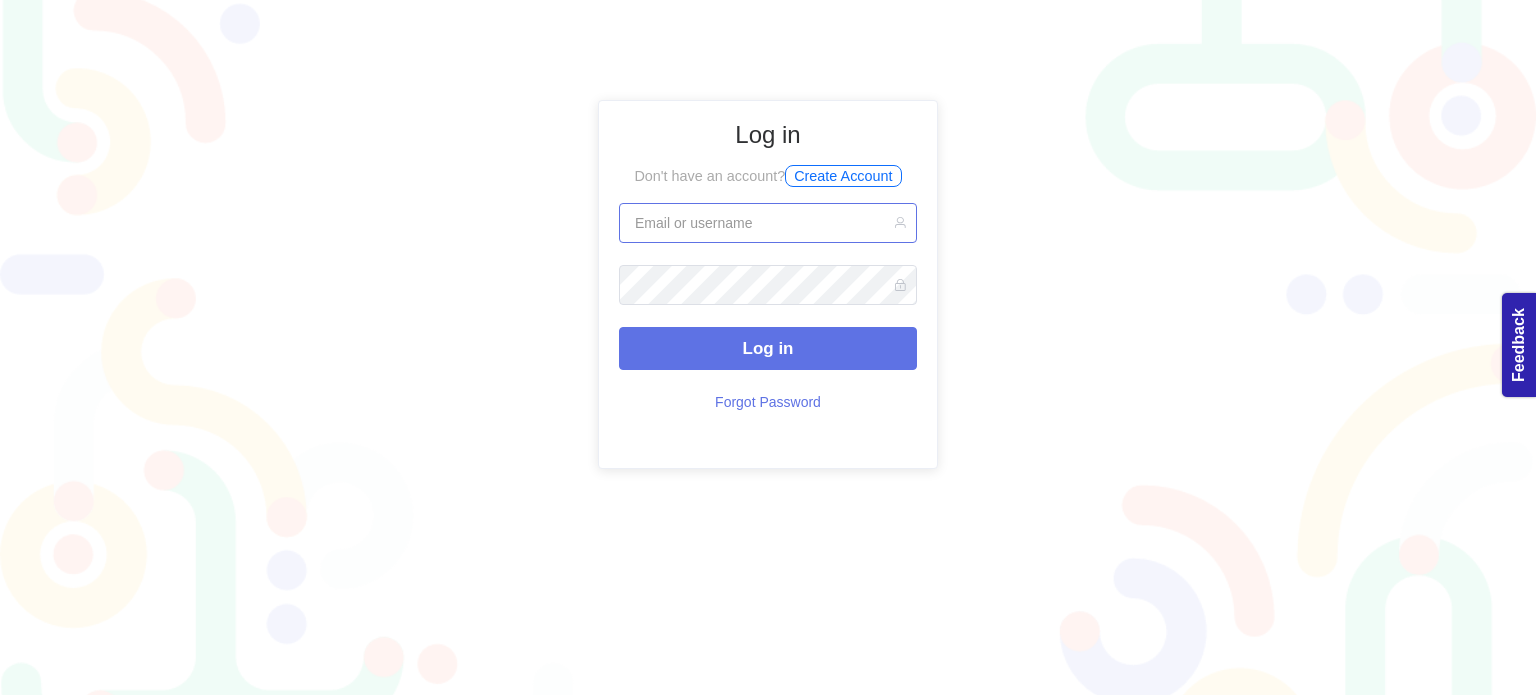 click at bounding box center (768, 223) 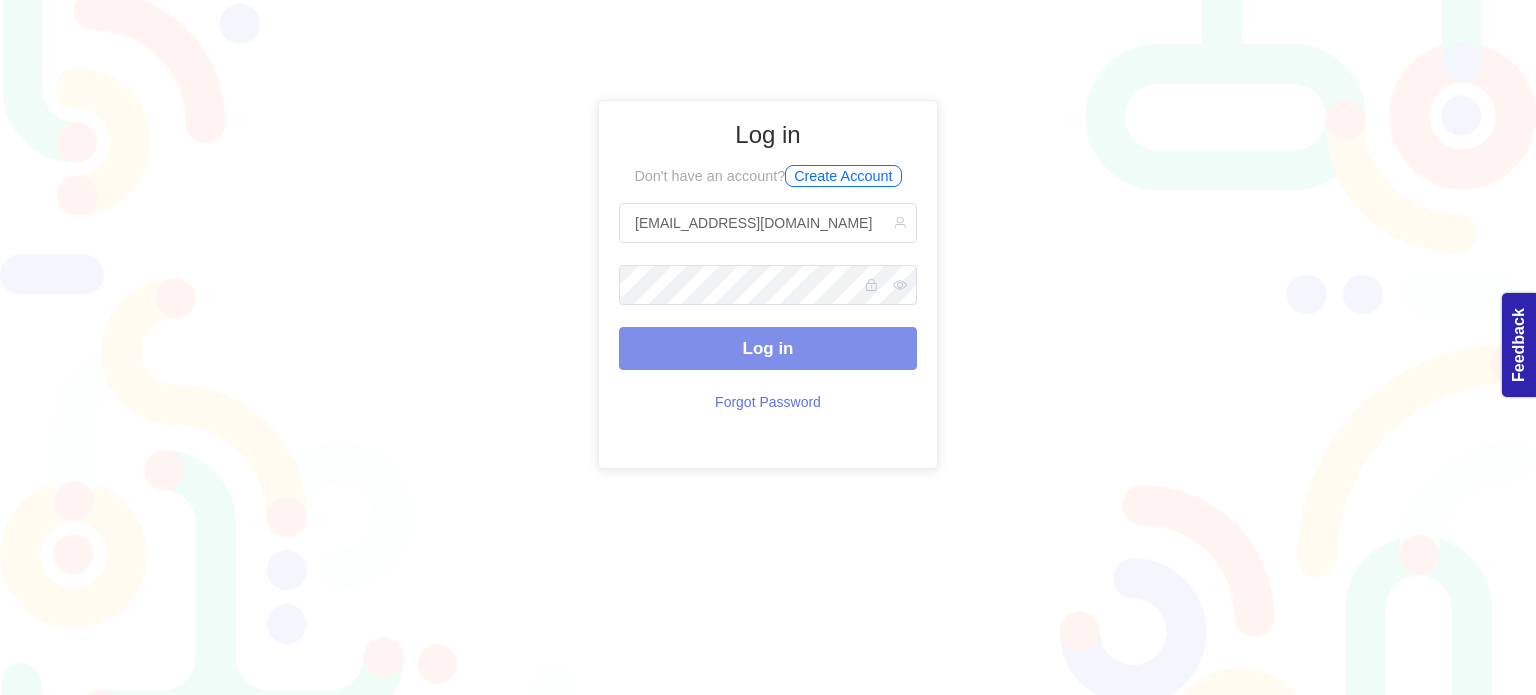 click on "Log in" at bounding box center (768, 348) 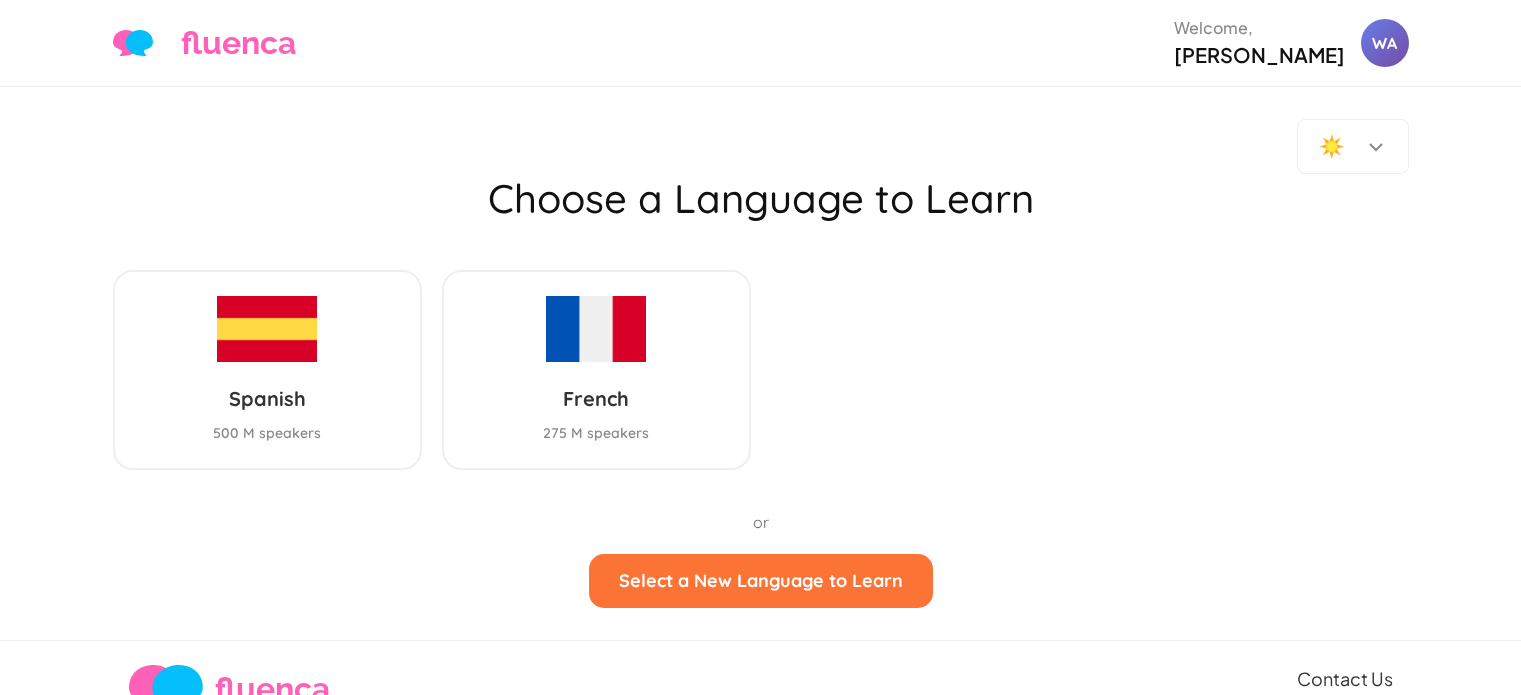 scroll, scrollTop: 0, scrollLeft: 0, axis: both 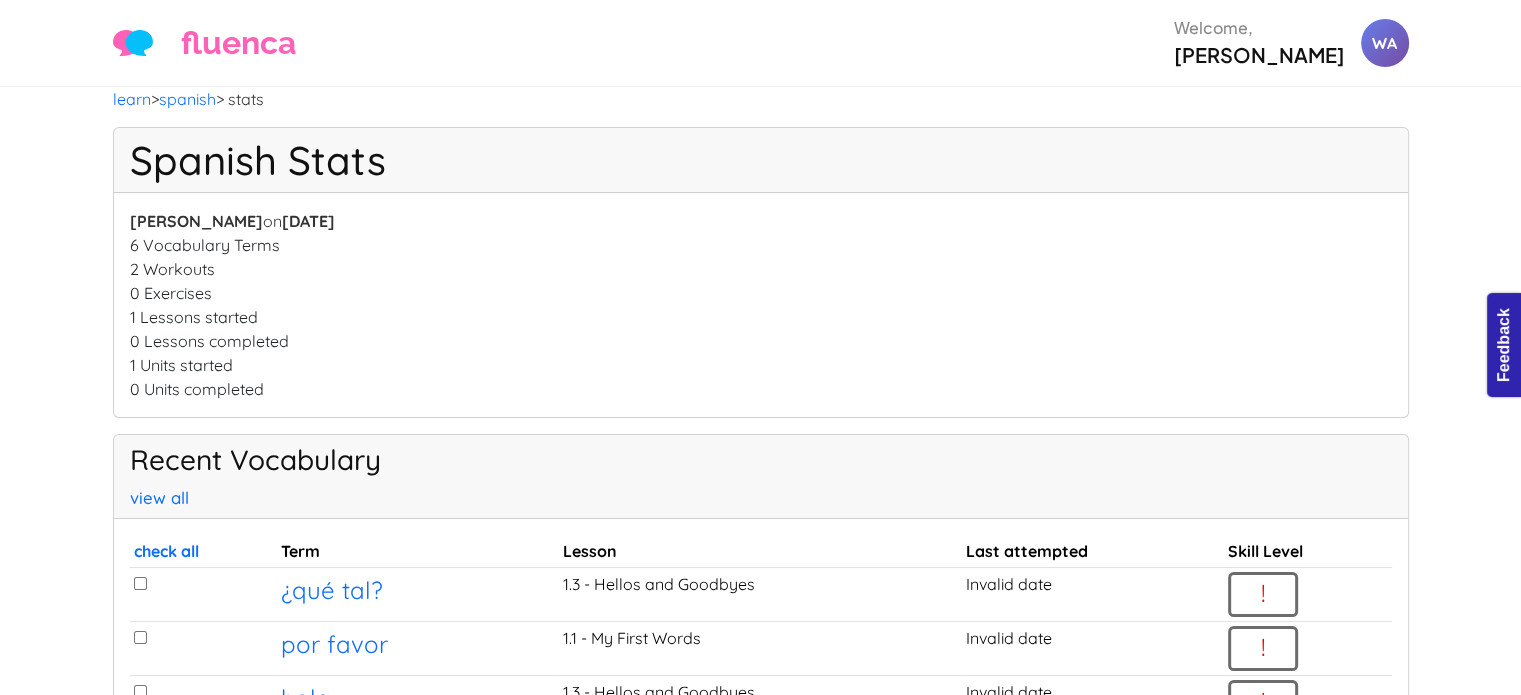 drag, startPoint x: 294, startPoint y: 201, endPoint x: 116, endPoint y: 192, distance: 178.22739 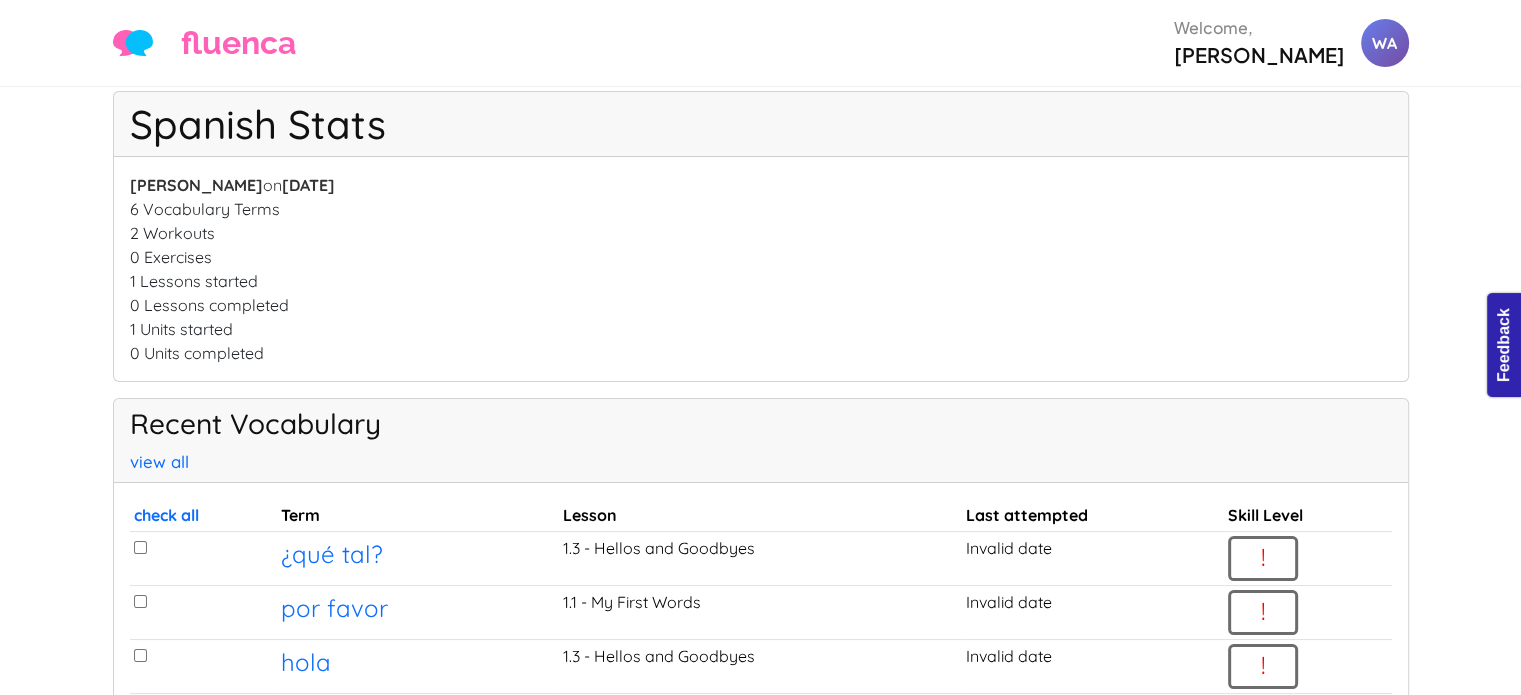 scroll, scrollTop: 0, scrollLeft: 0, axis: both 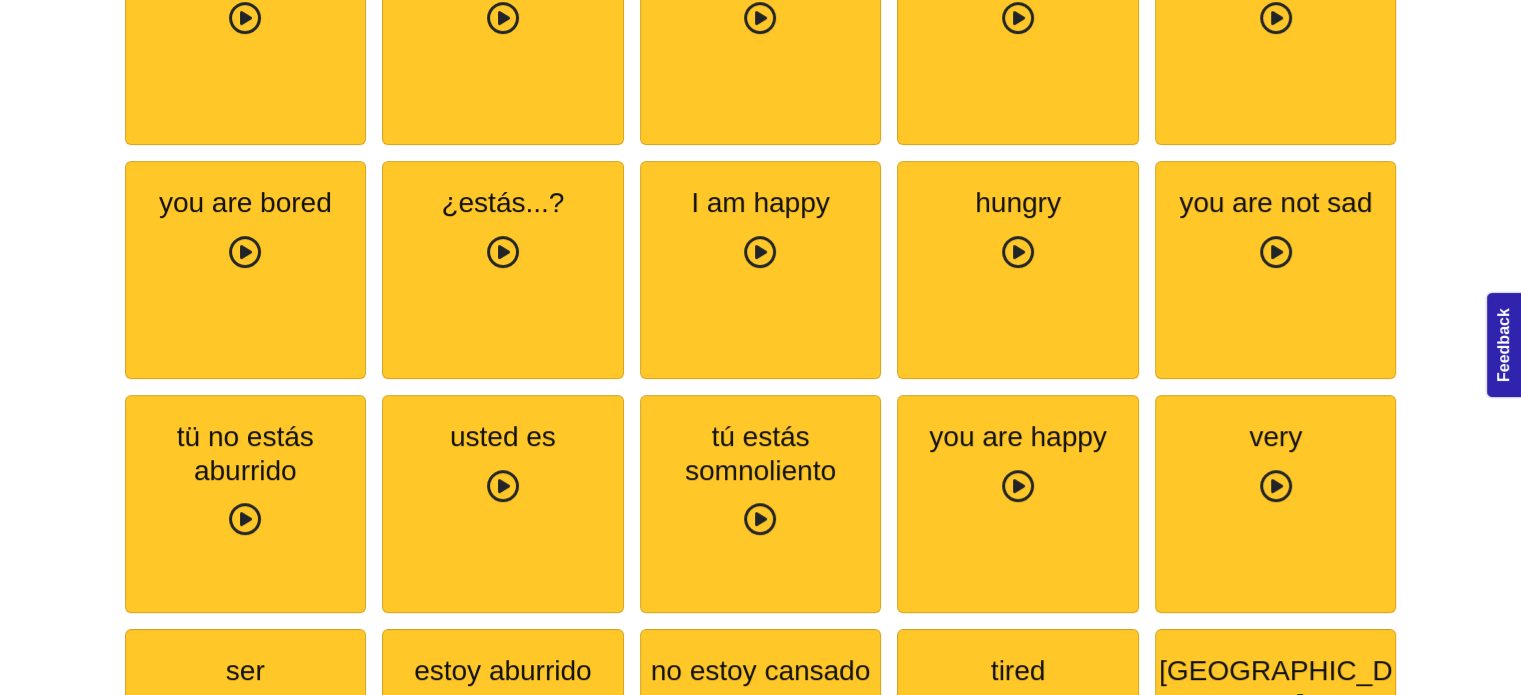 click on "I am happy estoy feliz" at bounding box center [761, 270] 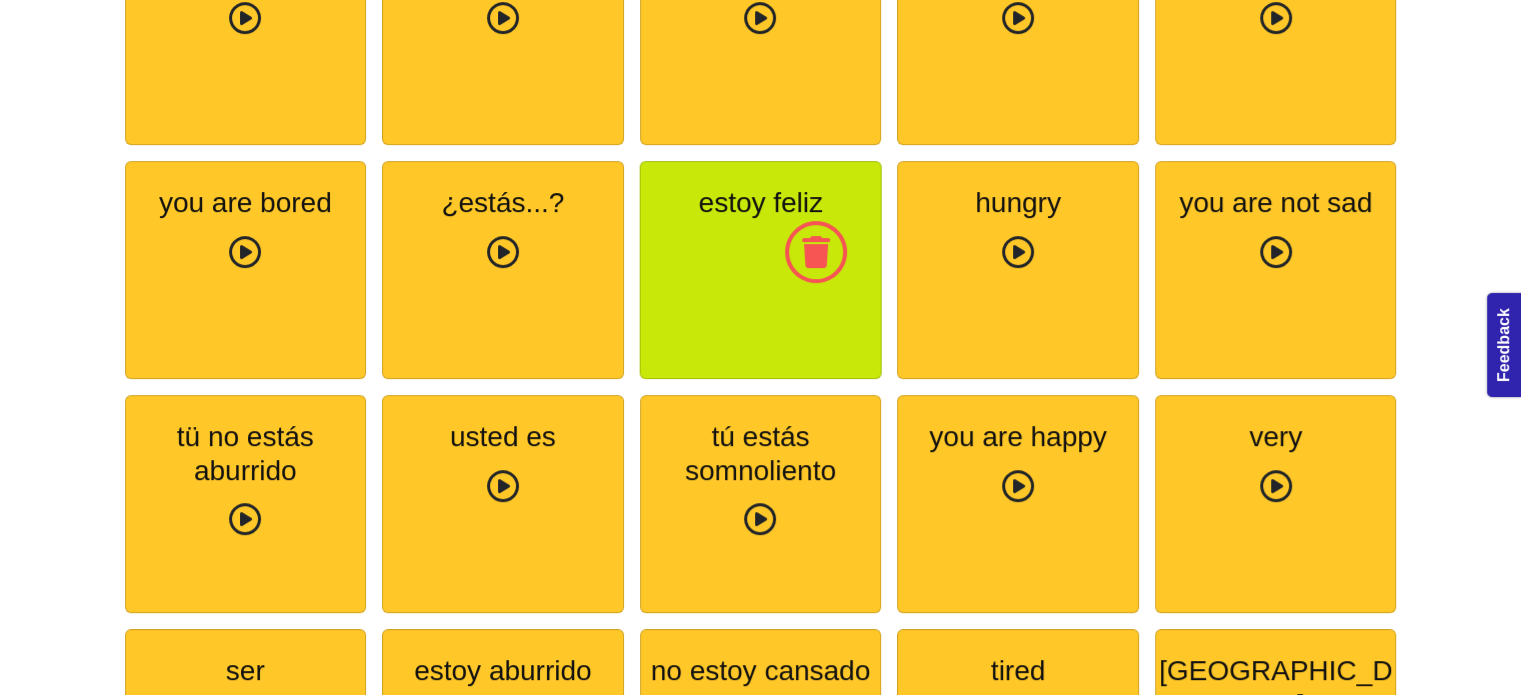 scroll, scrollTop: 0, scrollLeft: 0, axis: both 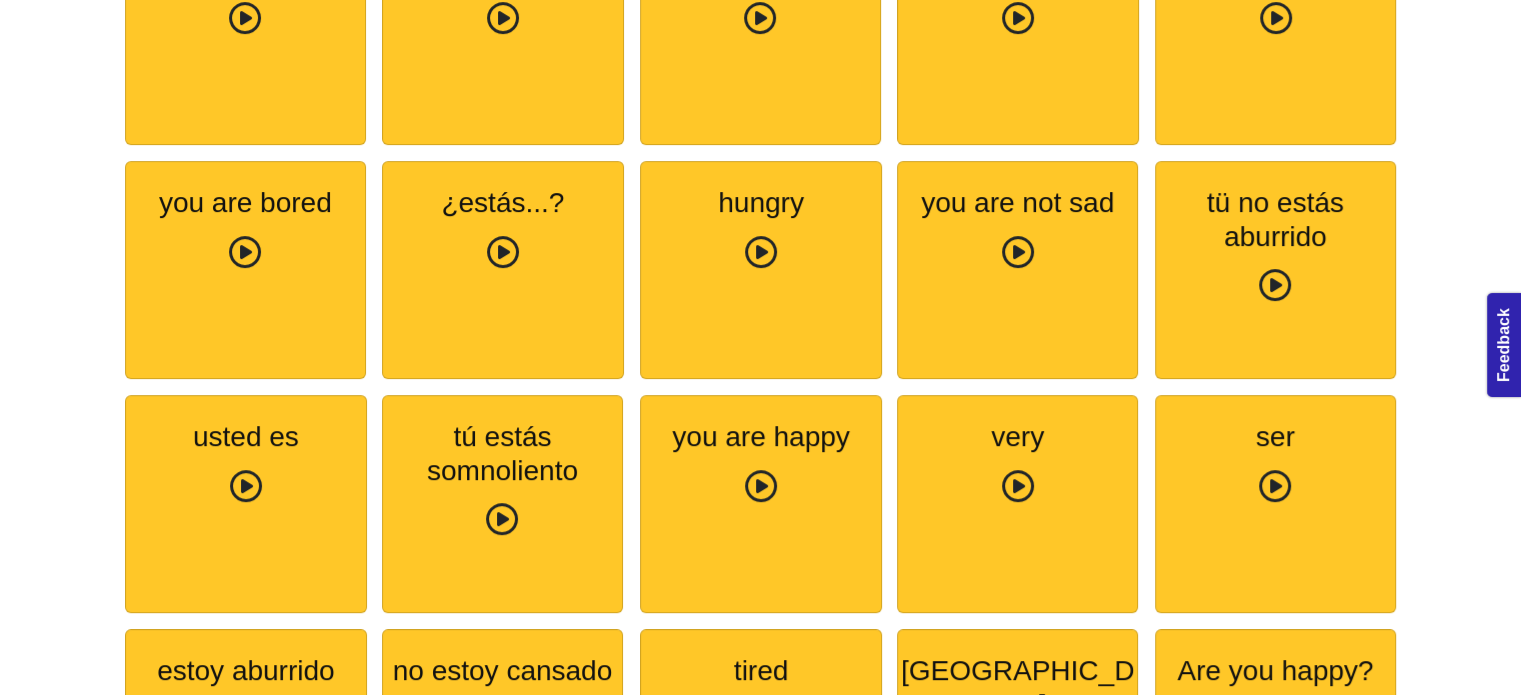 click at bounding box center (761, 253) 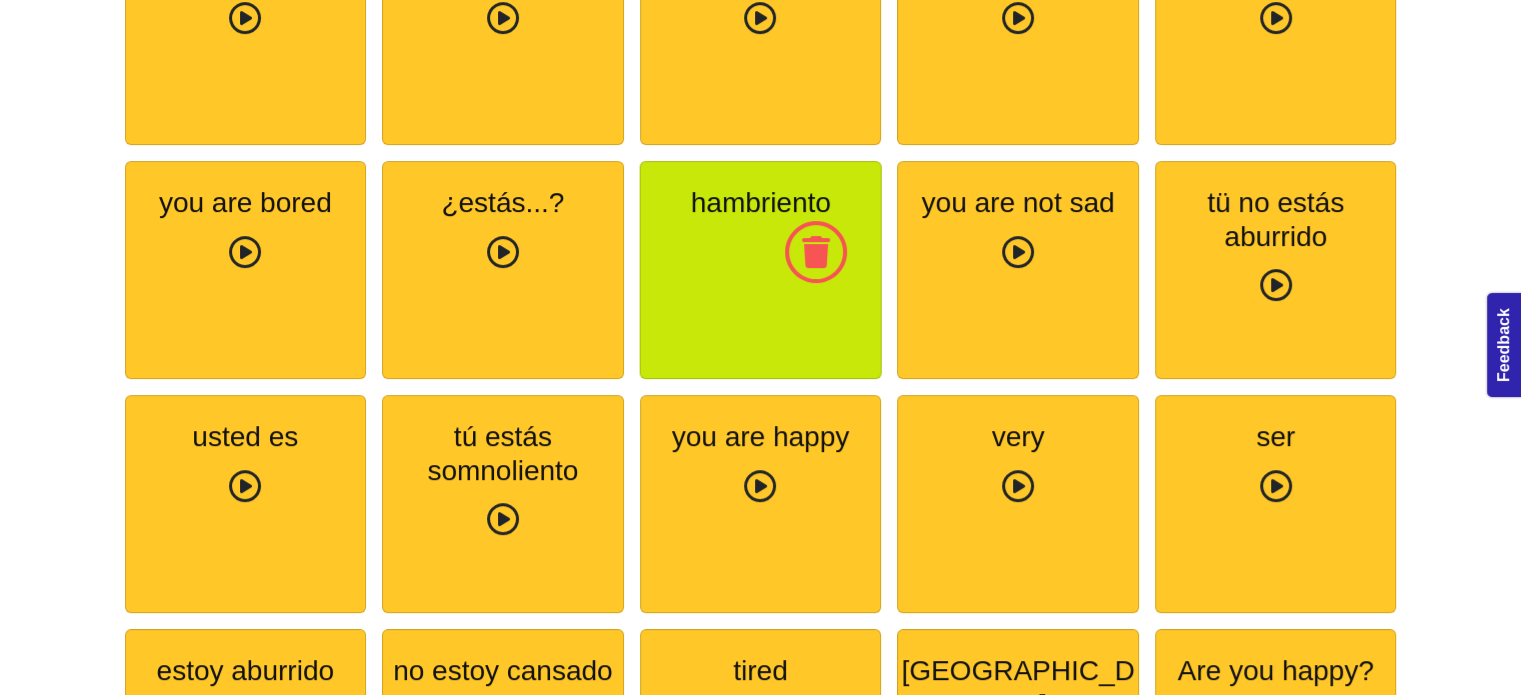 click at bounding box center (815, 252) 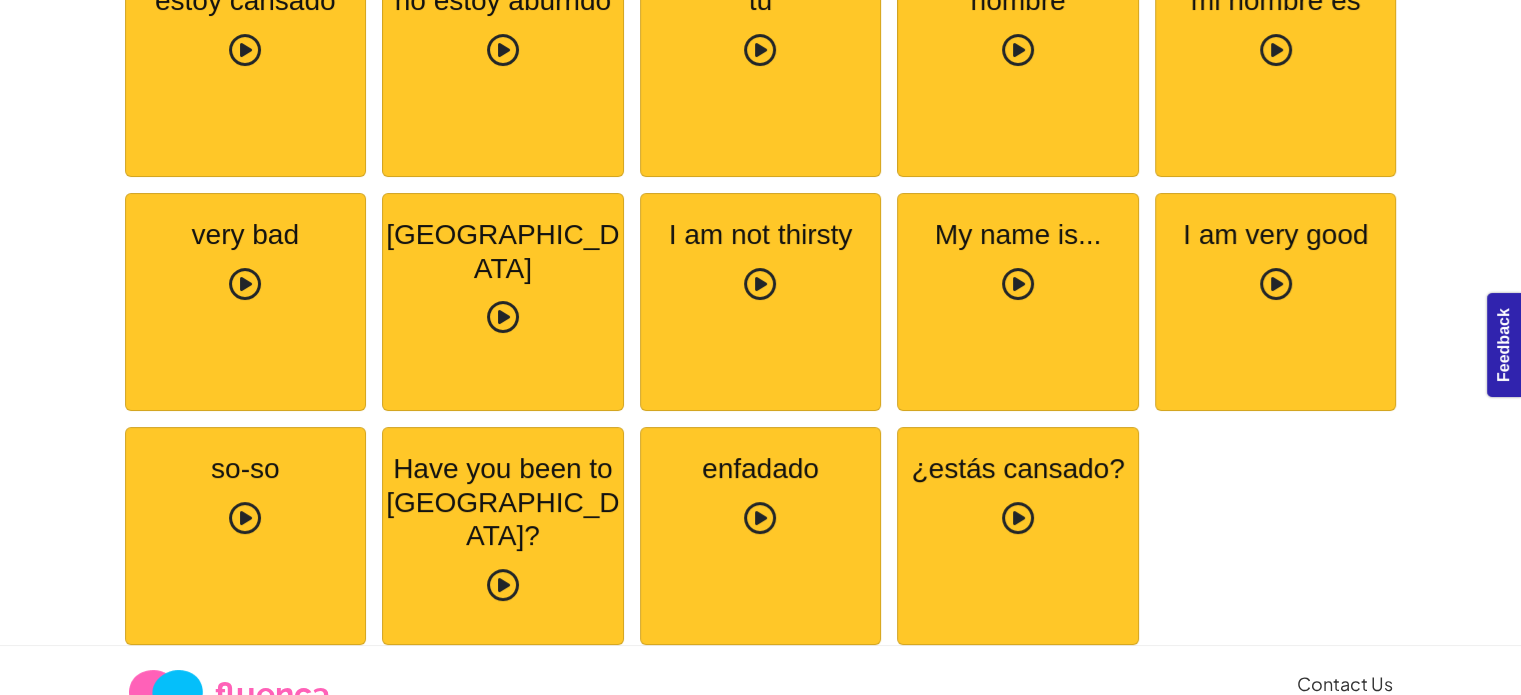 scroll, scrollTop: 7794, scrollLeft: 0, axis: vertical 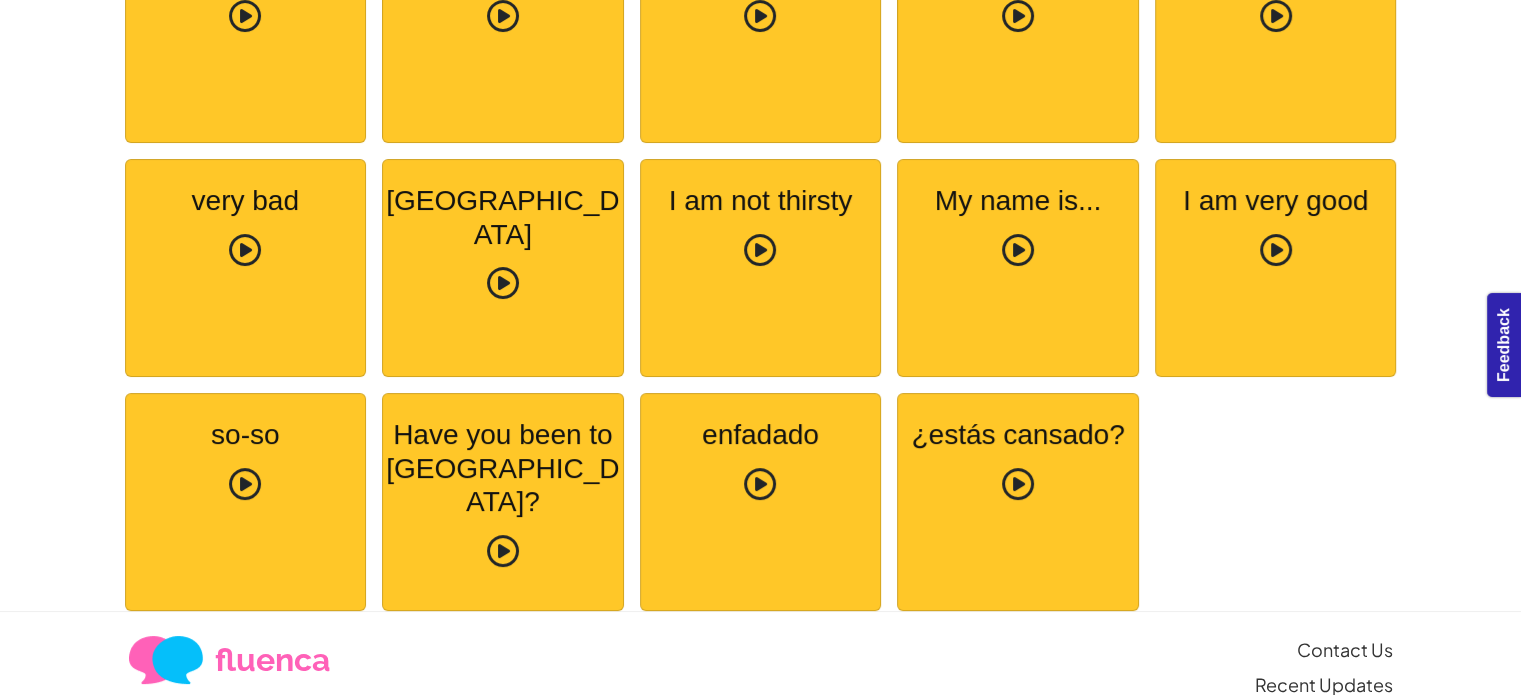 click at bounding box center [1018, 485] 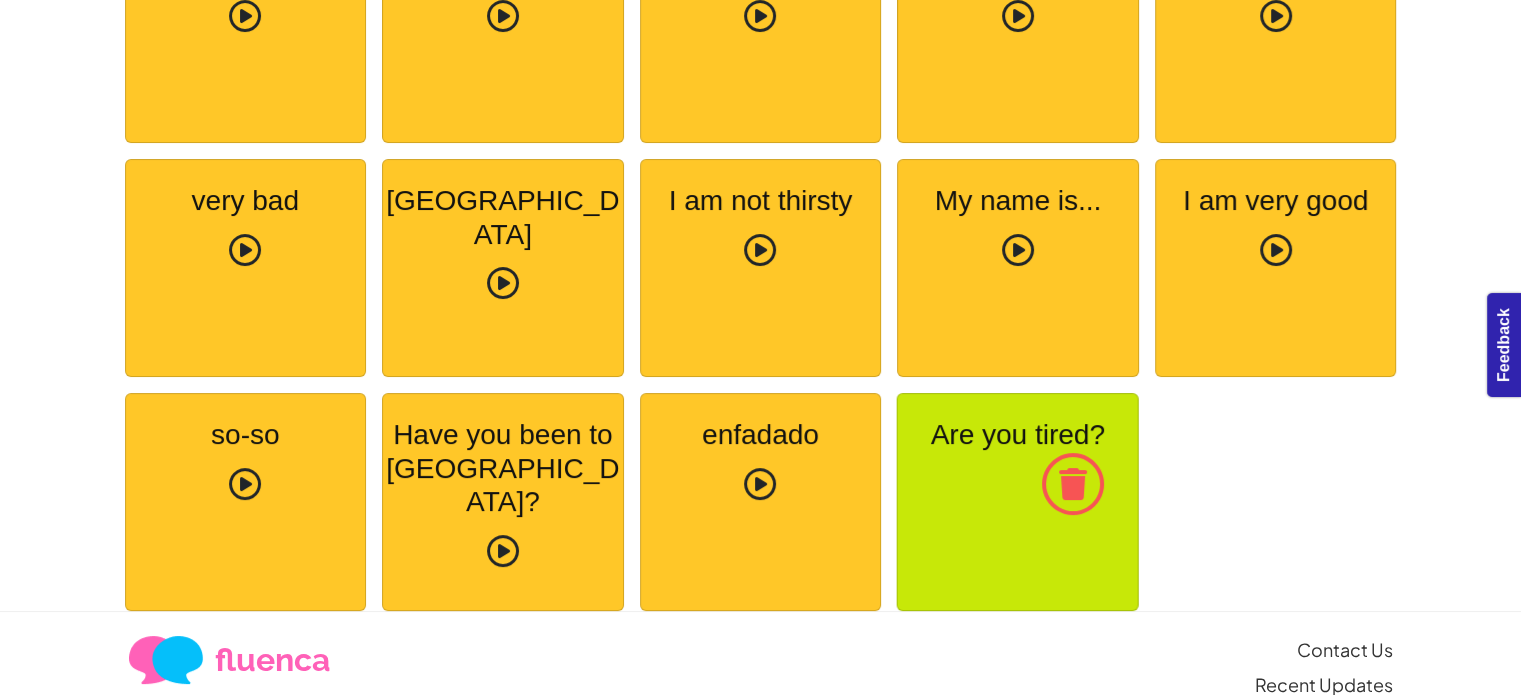click at bounding box center (1073, 484) 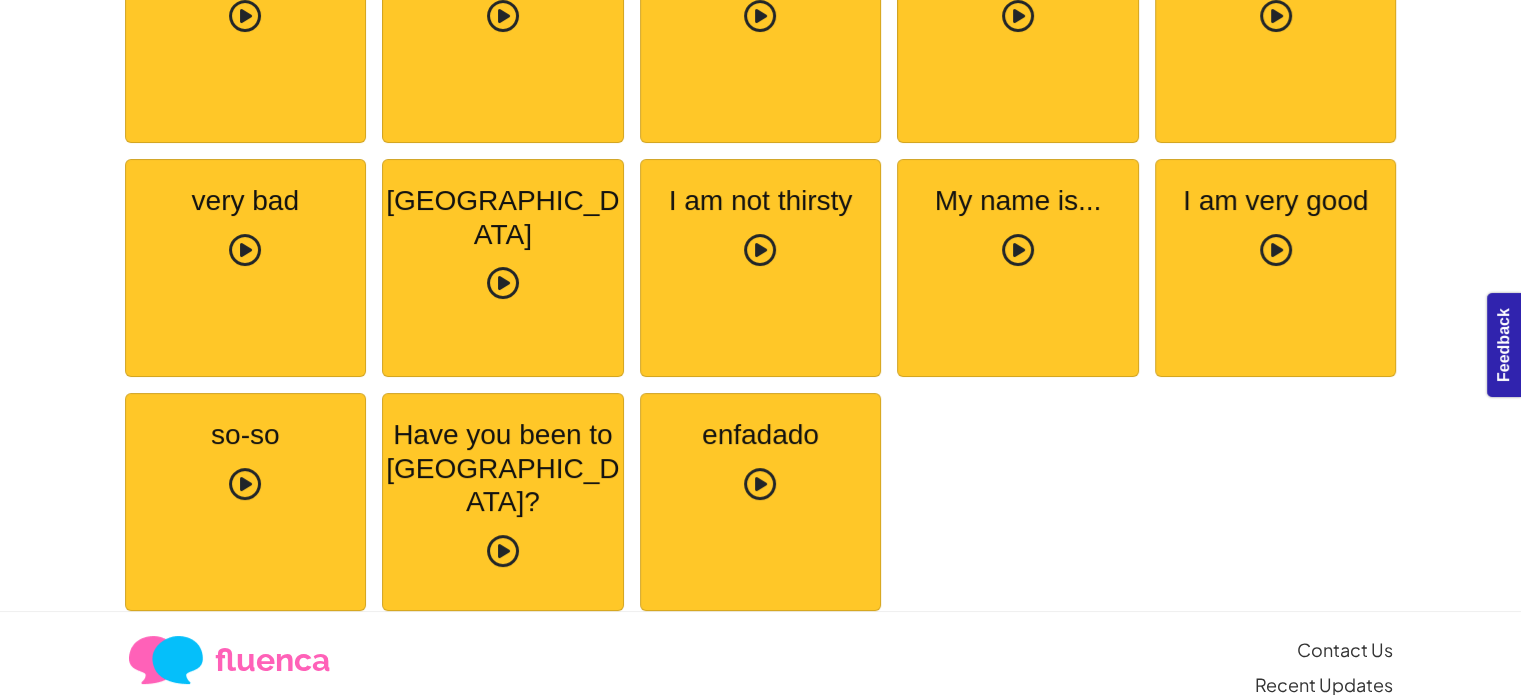 click on "enfadado angry" at bounding box center (761, 502) 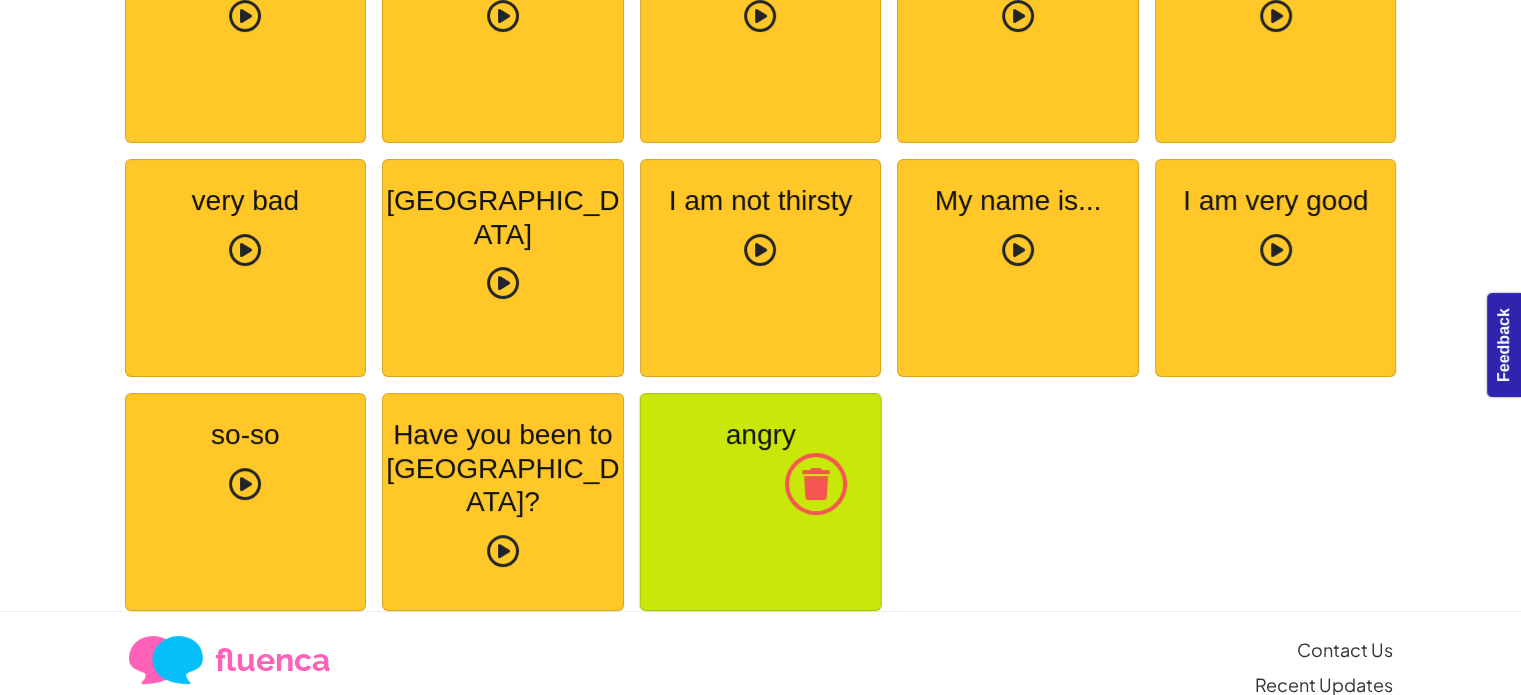 click on "enfadado angry" at bounding box center [761, 502] 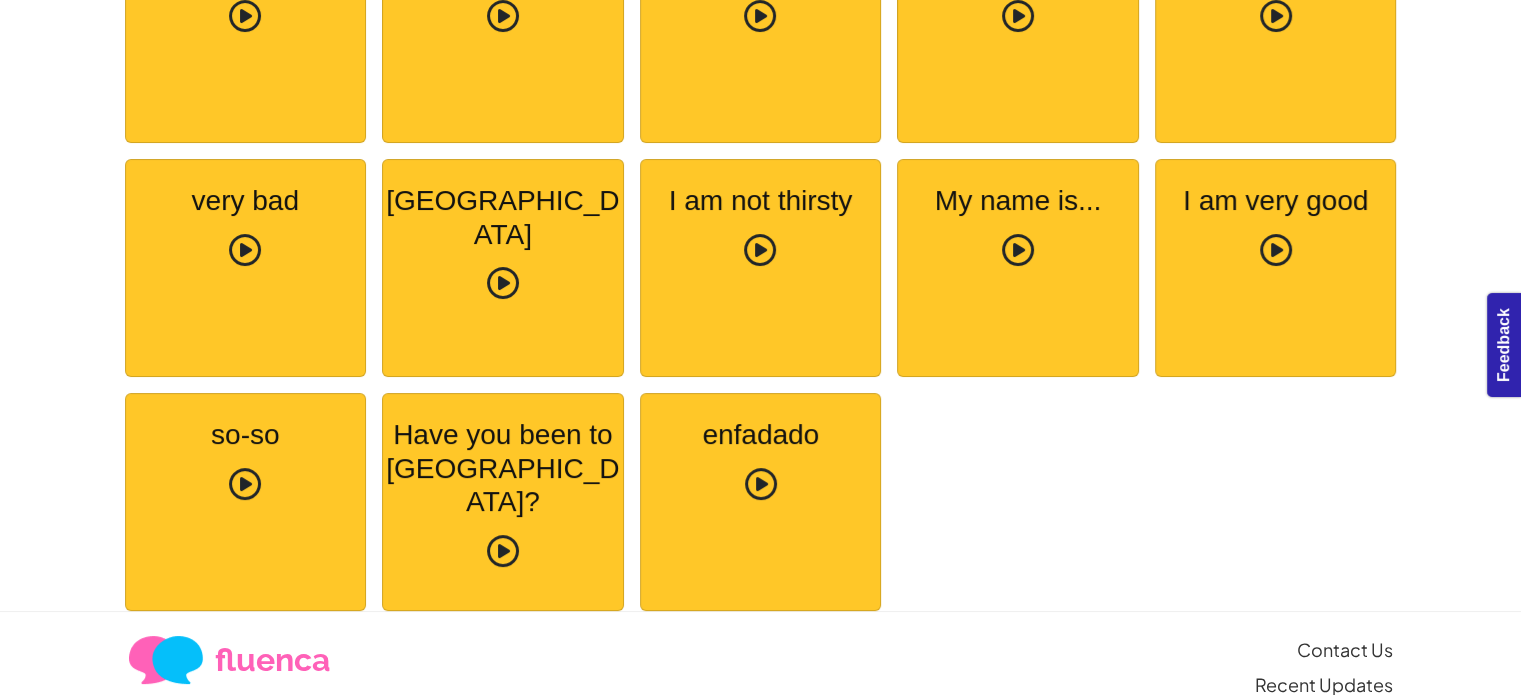 click on "enfadado angry" at bounding box center [761, 502] 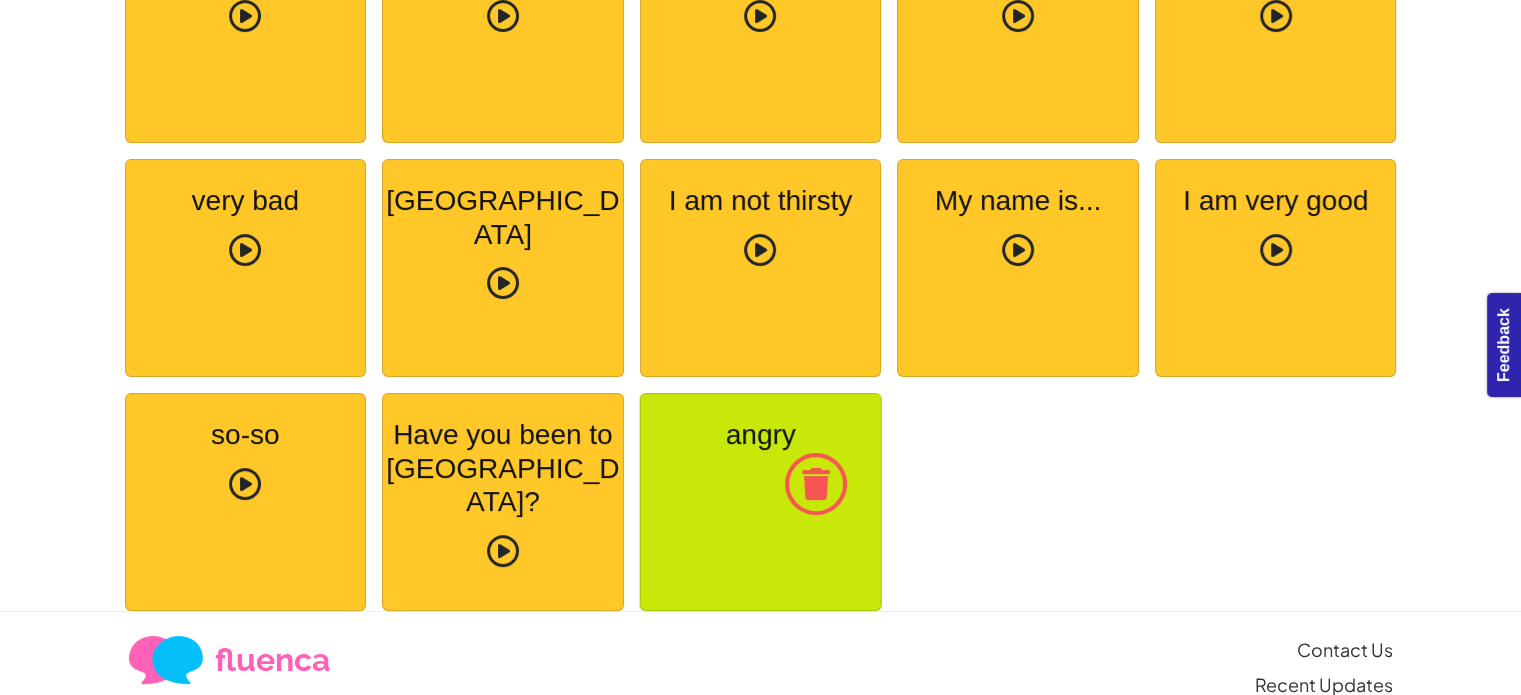 click on "enfadado angry" at bounding box center (761, 502) 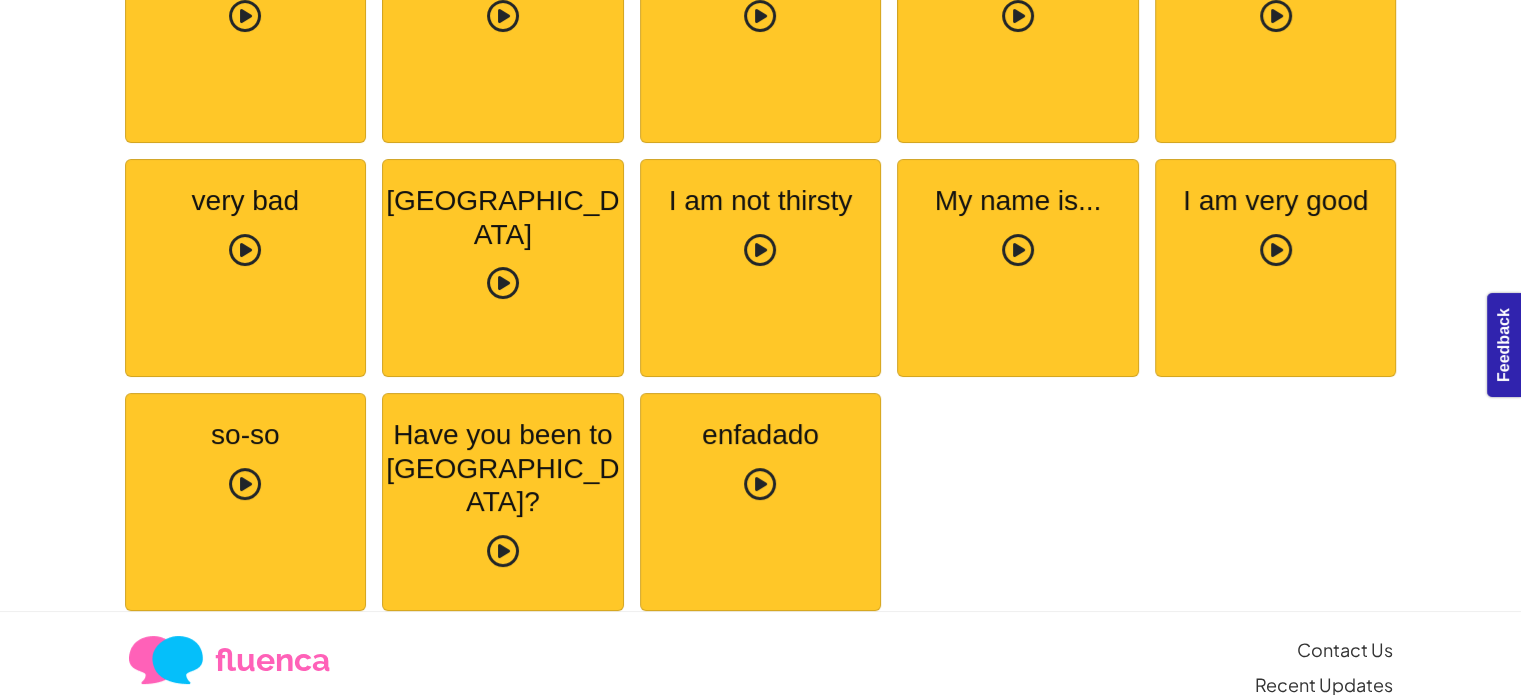click at bounding box center (760, 484) 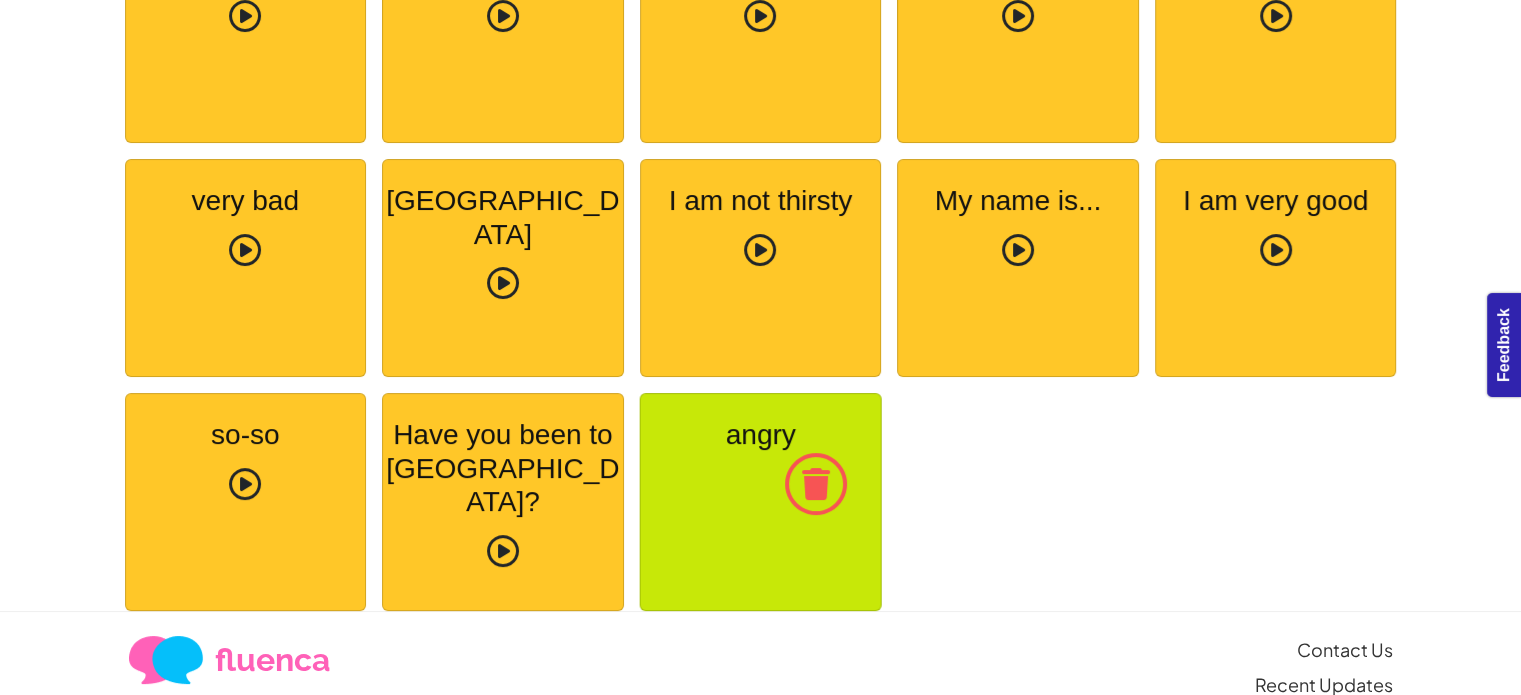 click on "enfadado angry" at bounding box center [761, 502] 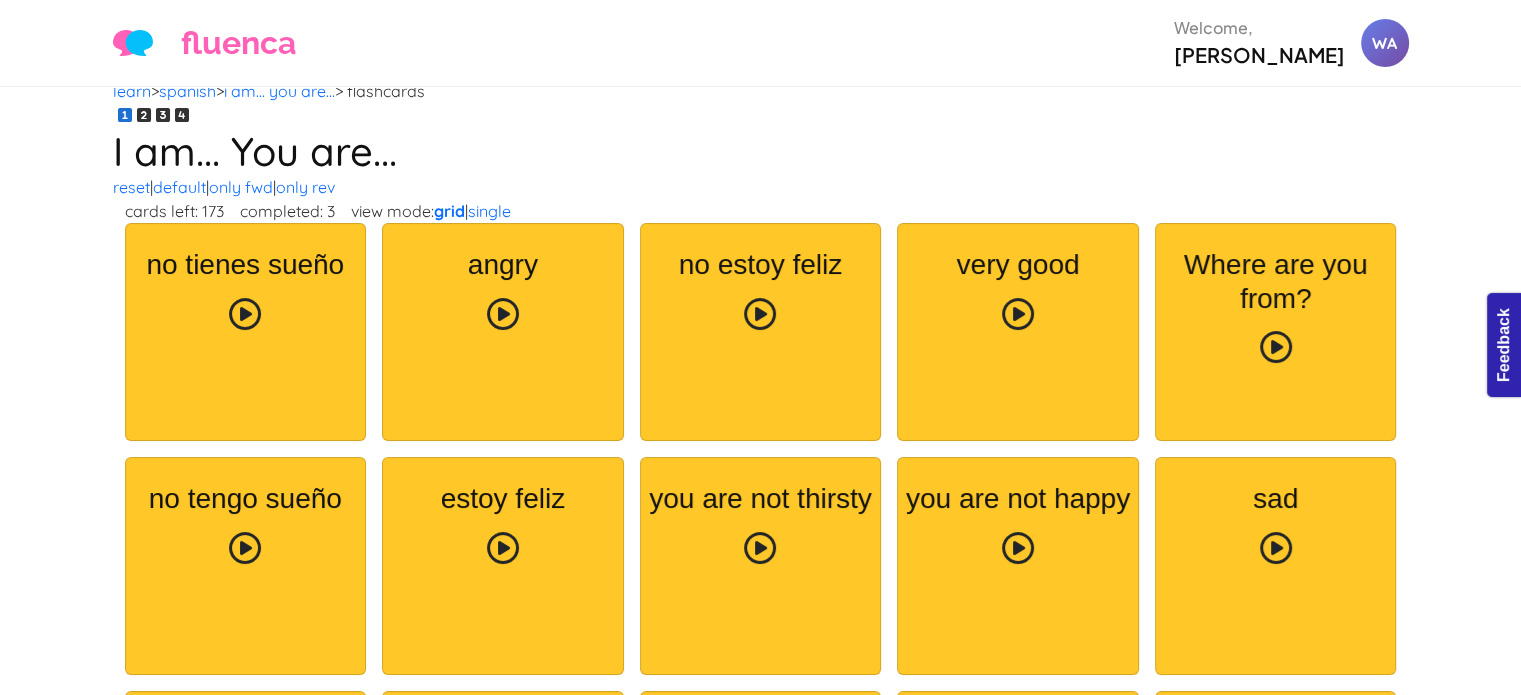 scroll, scrollTop: 0, scrollLeft: 0, axis: both 